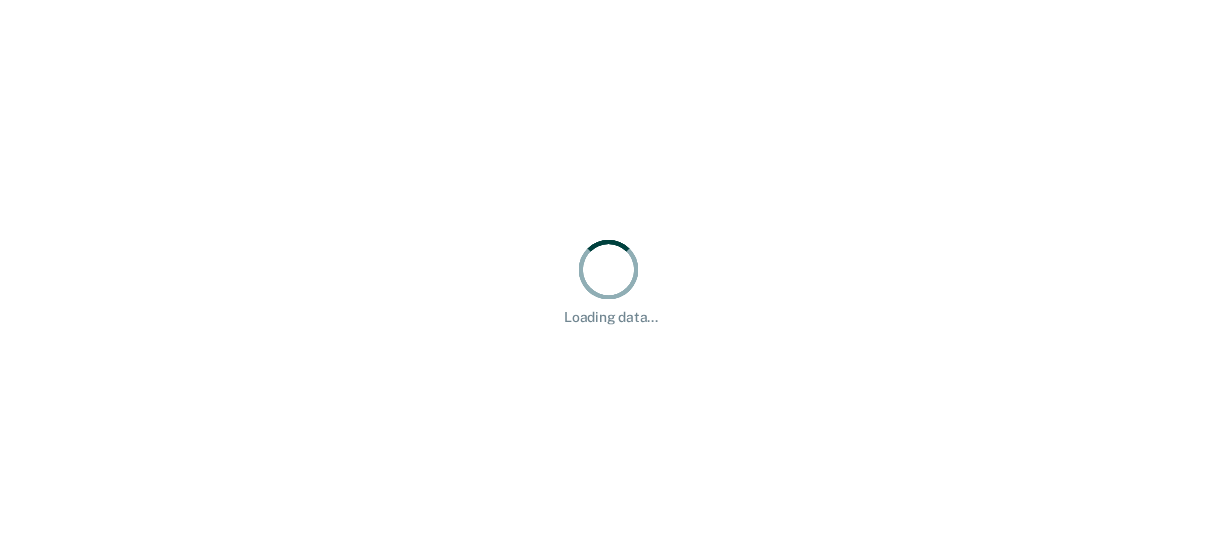 scroll, scrollTop: 0, scrollLeft: 0, axis: both 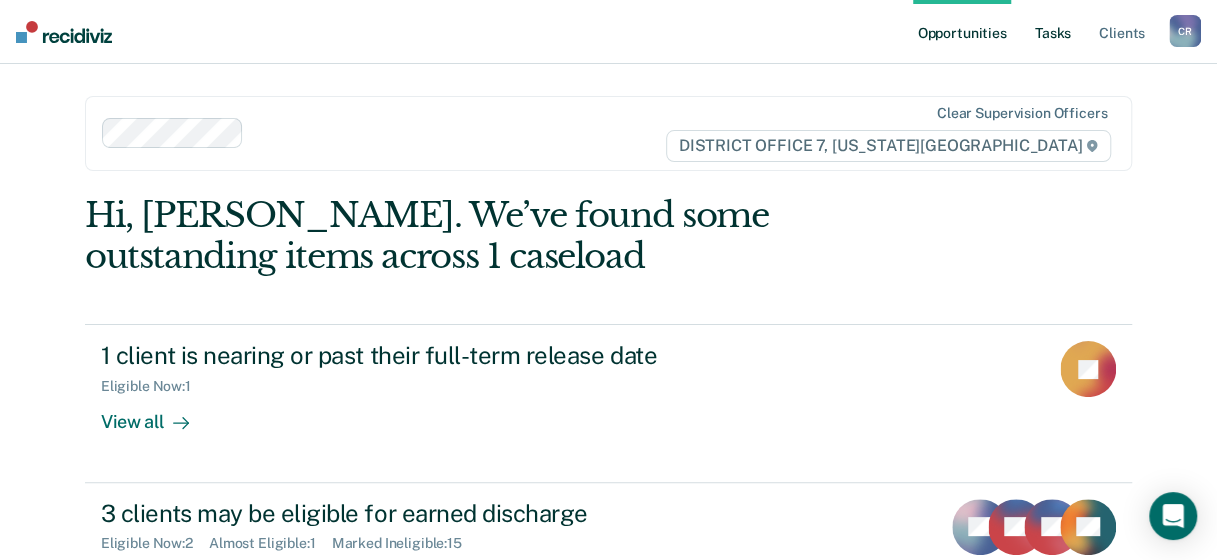 click on "Tasks" at bounding box center (1053, 32) 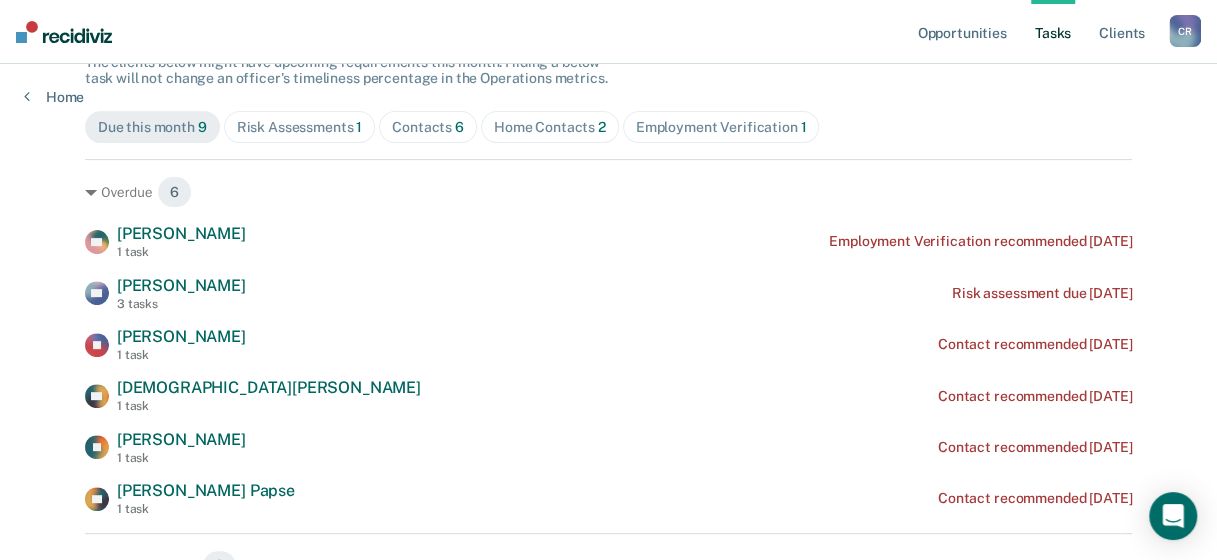 scroll, scrollTop: 200, scrollLeft: 0, axis: vertical 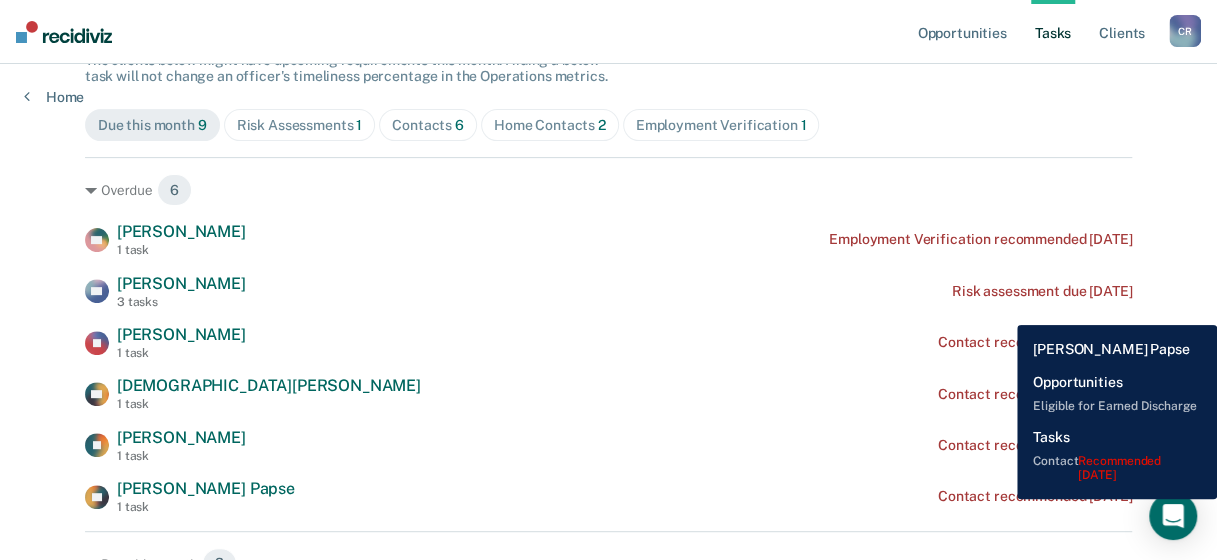 click on "Contact recommended [DATE]" at bounding box center (1035, 496) 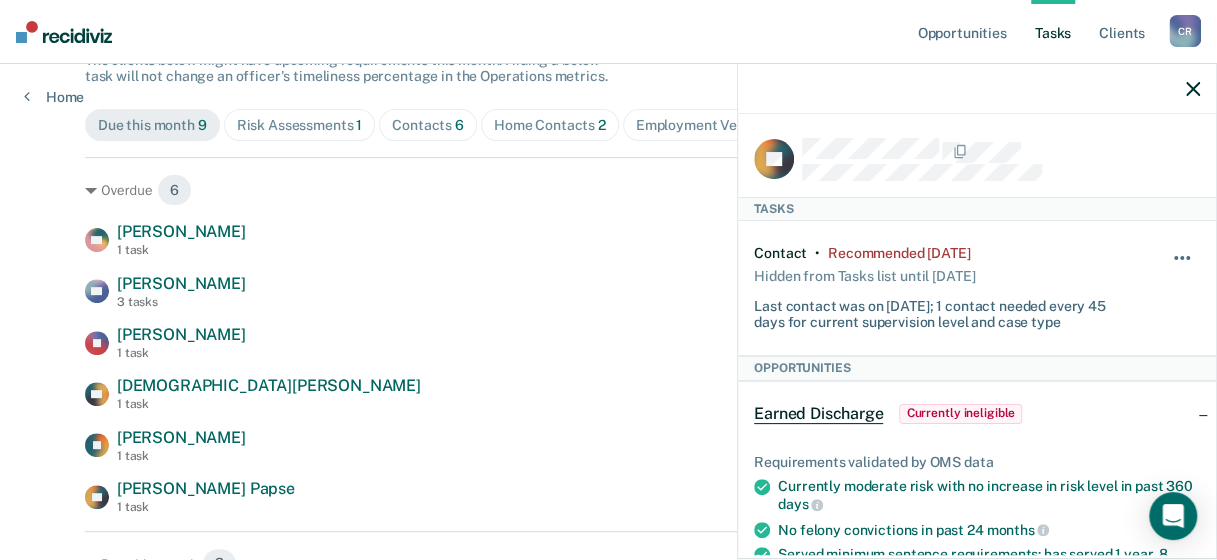 click at bounding box center (1182, 258) 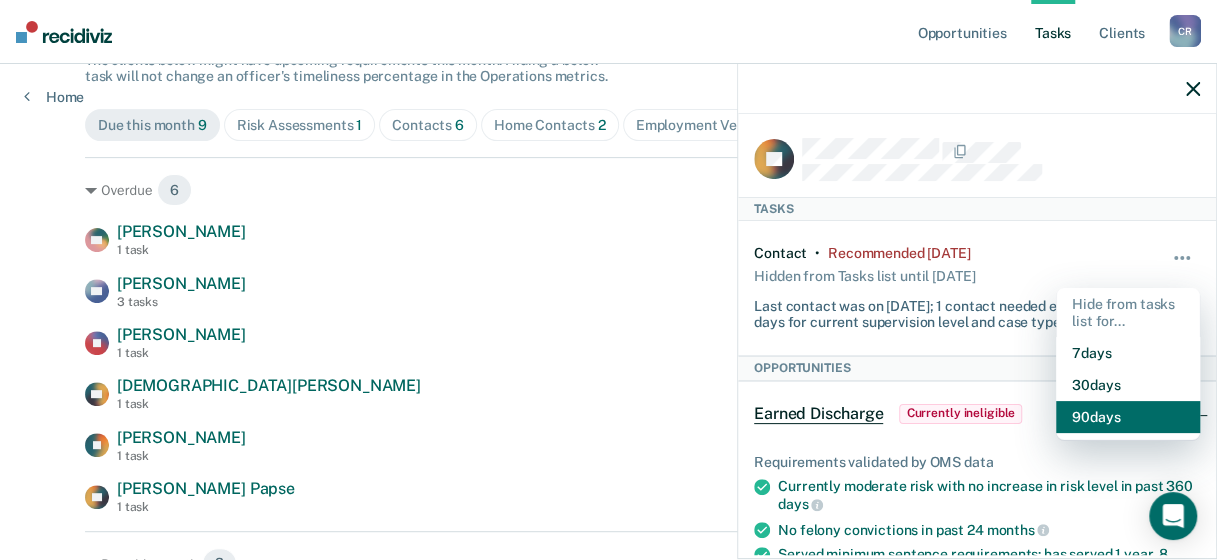 click on "90  days" at bounding box center (1128, 417) 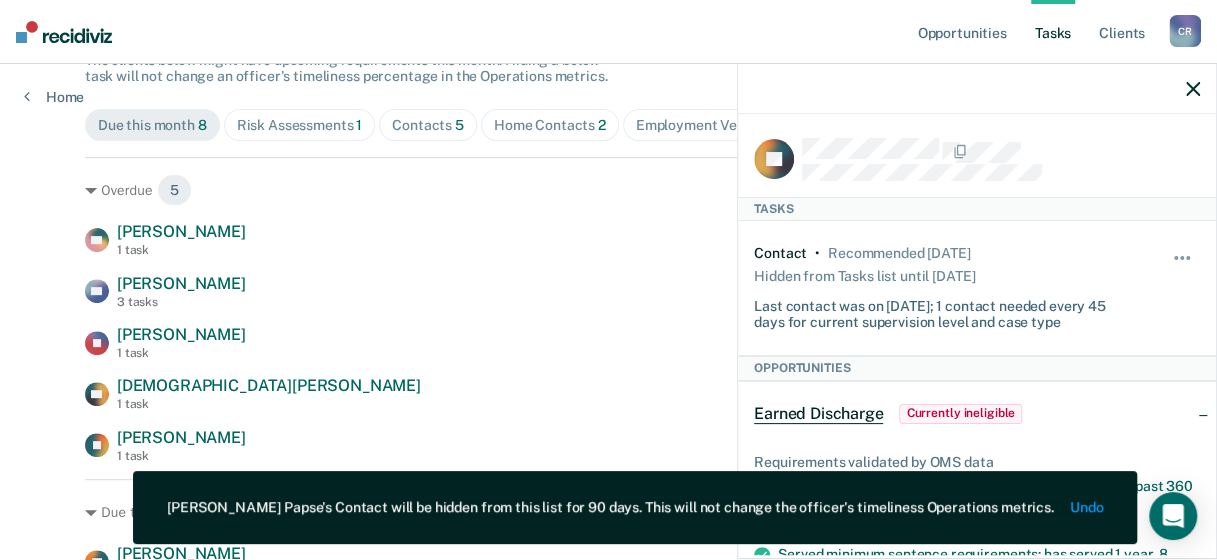 click on "Overdue   5 TG [PERSON_NAME] 1 task Employment Verification recommended [DATE] AR [PERSON_NAME] 3 tasks Risk assessment due [DATE] [PERSON_NAME] [PERSON_NAME] 1 task Contact recommended [DATE] [PERSON_NAME] Silk 1 task Contact recommended [DATE] IG [PERSON_NAME] 1 task Contact recommended [DATE]" at bounding box center [608, 310] 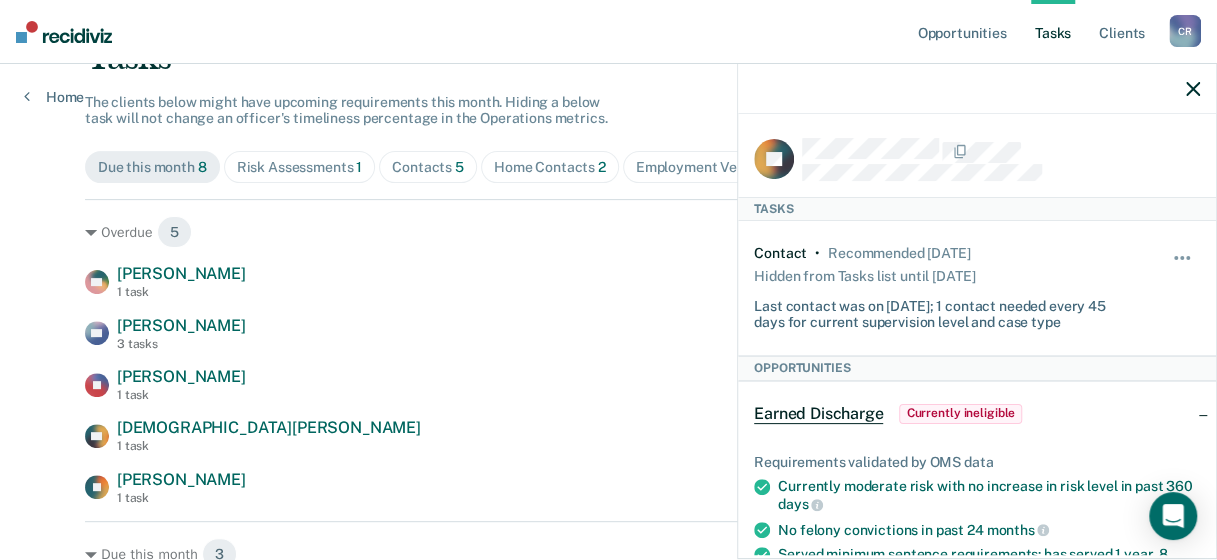 scroll, scrollTop: 200, scrollLeft: 0, axis: vertical 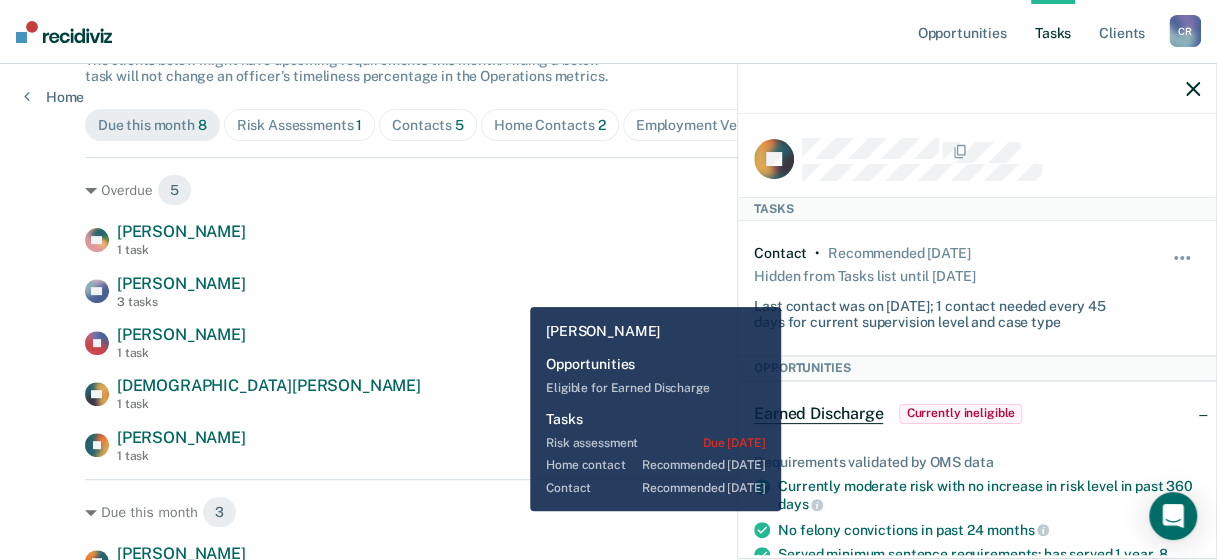click on "AR [PERSON_NAME] 3 tasks Risk assessment due [DATE]" at bounding box center (608, 291) 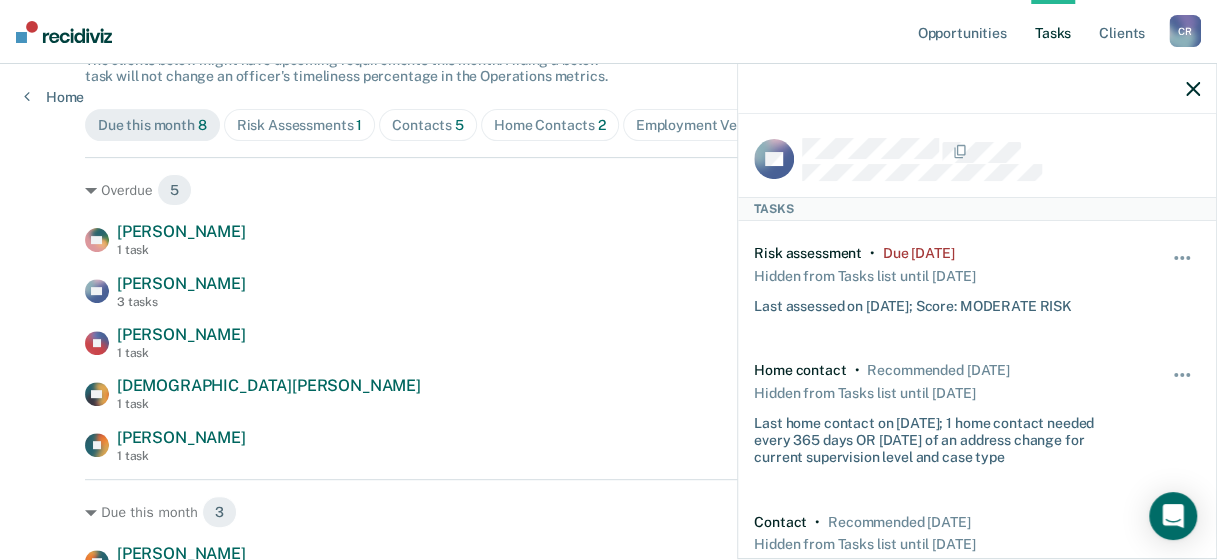 click 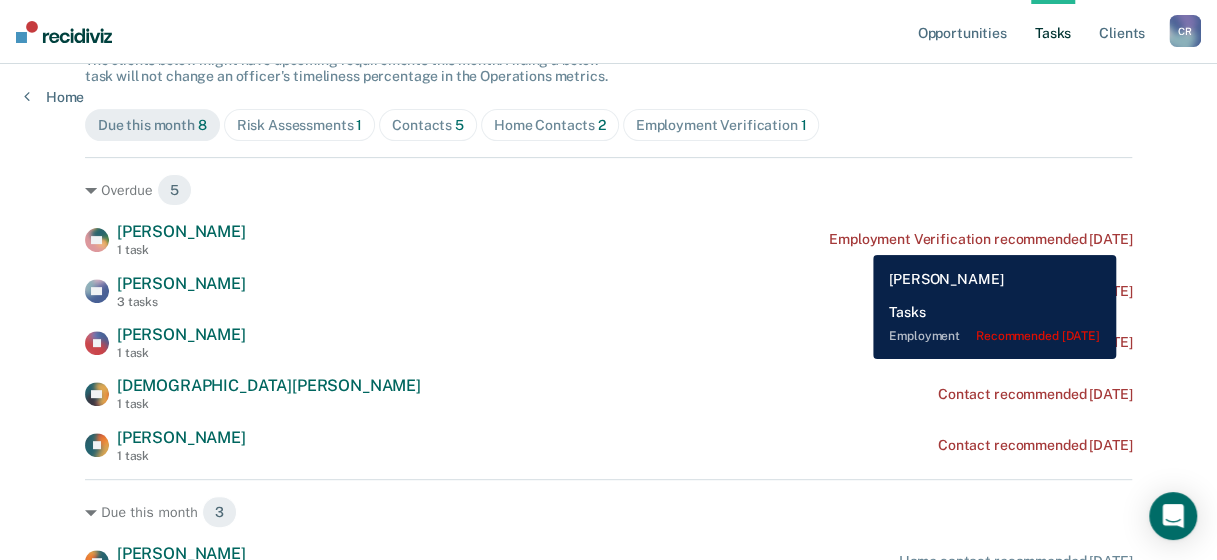 click on "Employment Verification recommended [DATE]" at bounding box center (980, 239) 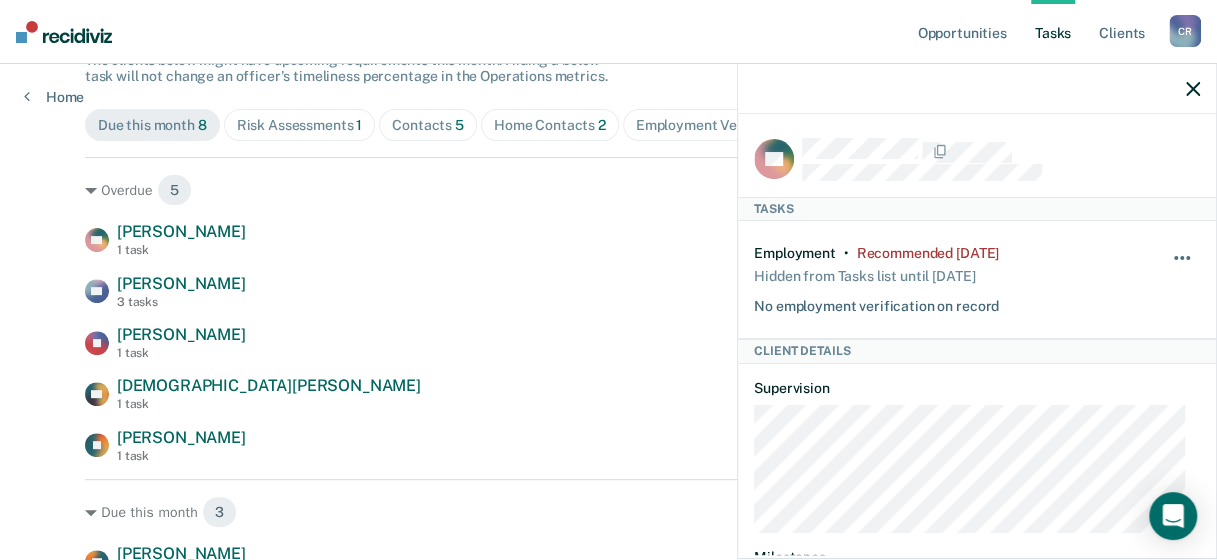 click at bounding box center (1183, 268) 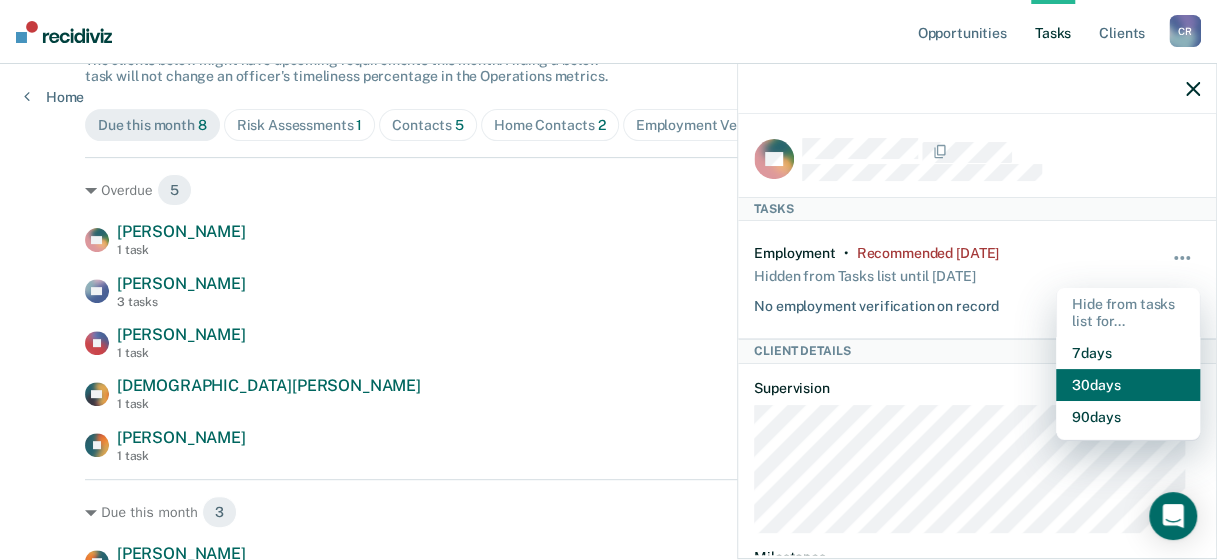 click on "30  days" at bounding box center [1128, 385] 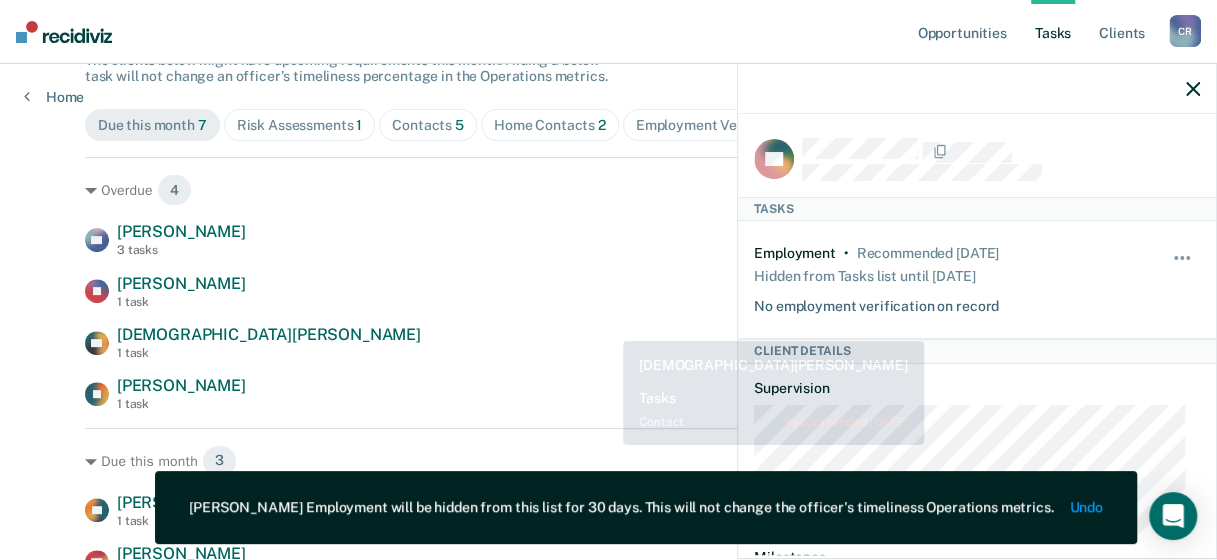 click on "AR [PERSON_NAME] 3 tasks Risk assessment due [DATE] [PERSON_NAME] [PERSON_NAME] 1 task Contact recommended [DATE] [PERSON_NAME] 1 task Contact recommended [DATE] IG [PERSON_NAME] 1 task Contact recommended [DATE]" at bounding box center (608, 317) 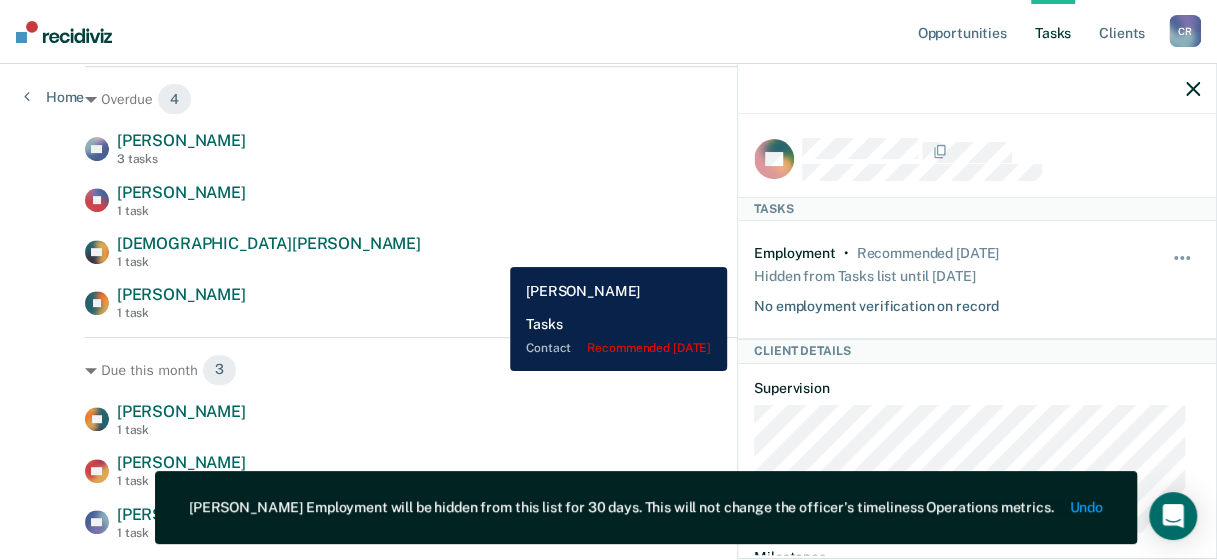 scroll, scrollTop: 250, scrollLeft: 0, axis: vertical 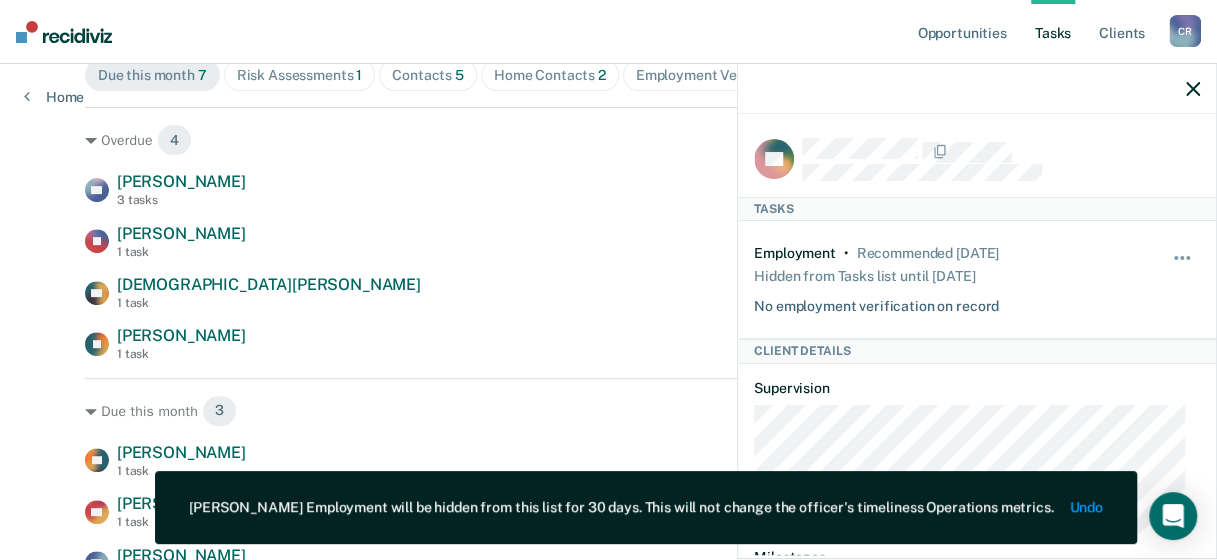 click 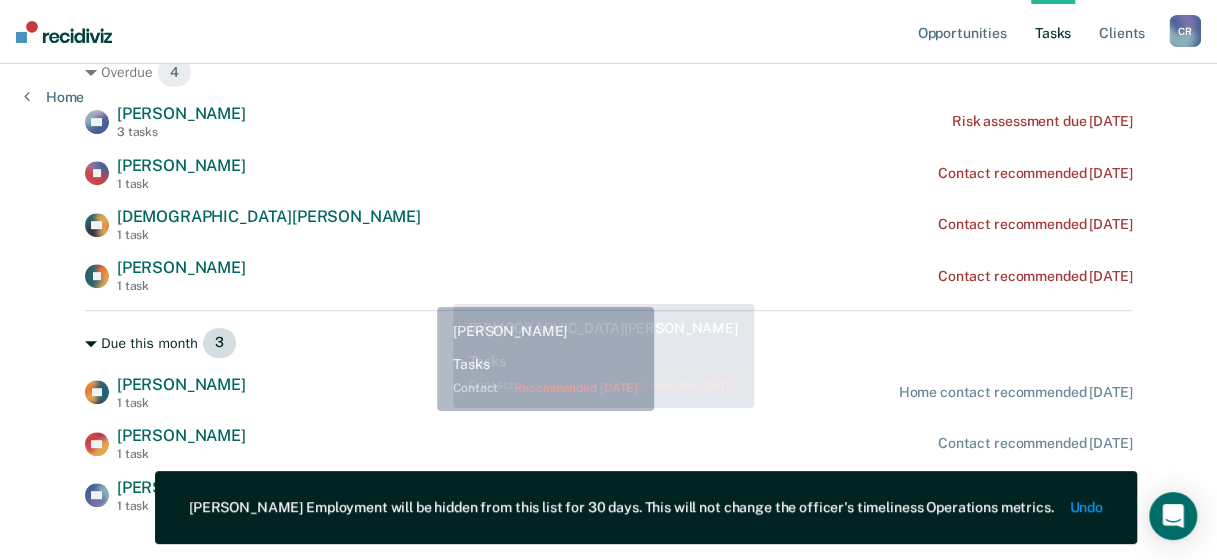 scroll, scrollTop: 350, scrollLeft: 0, axis: vertical 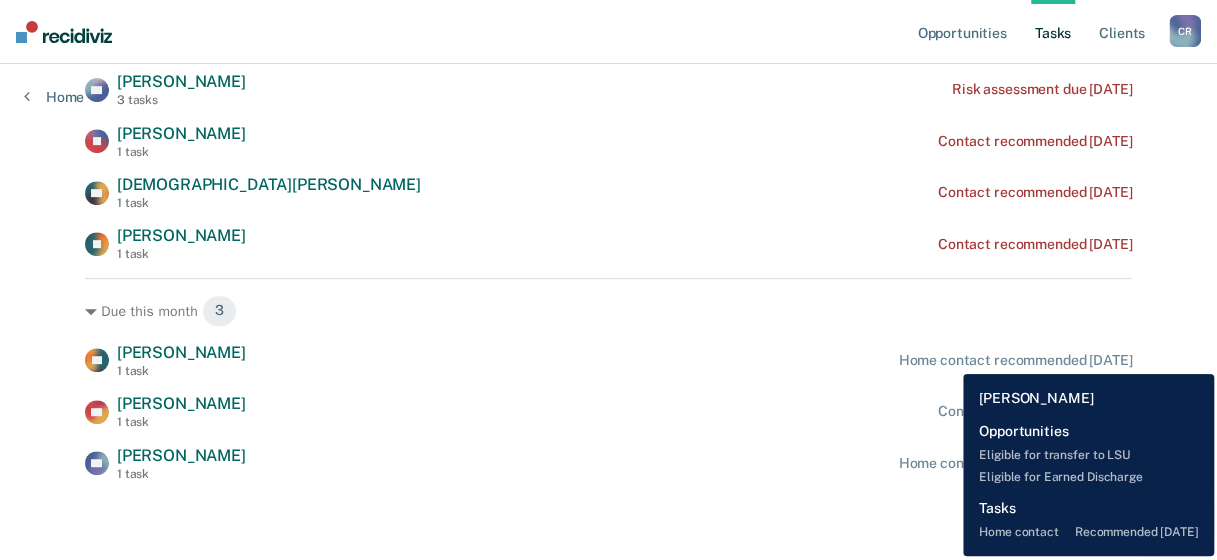 click on "Home contact recommended [DATE]" at bounding box center (1015, 360) 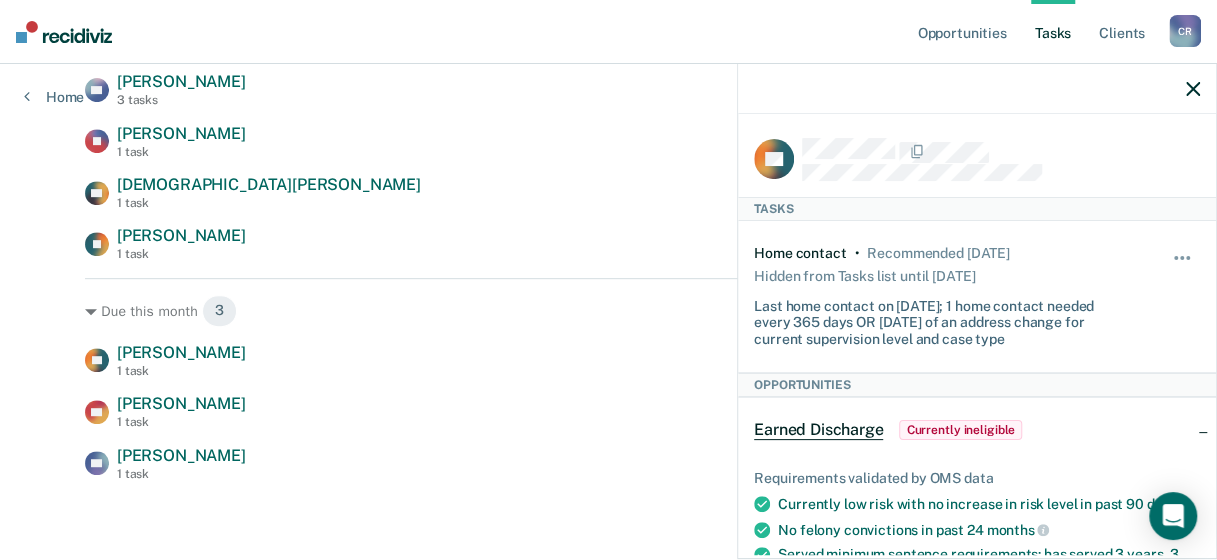 click on "Due this month   3 LD [PERSON_NAME] 1 task Home contact recommended [DATE] AP [PERSON_NAME] 1 task Contact recommended [DATE] CP [PERSON_NAME] 1 task Home contact recommended [DATE]" at bounding box center [608, 379] 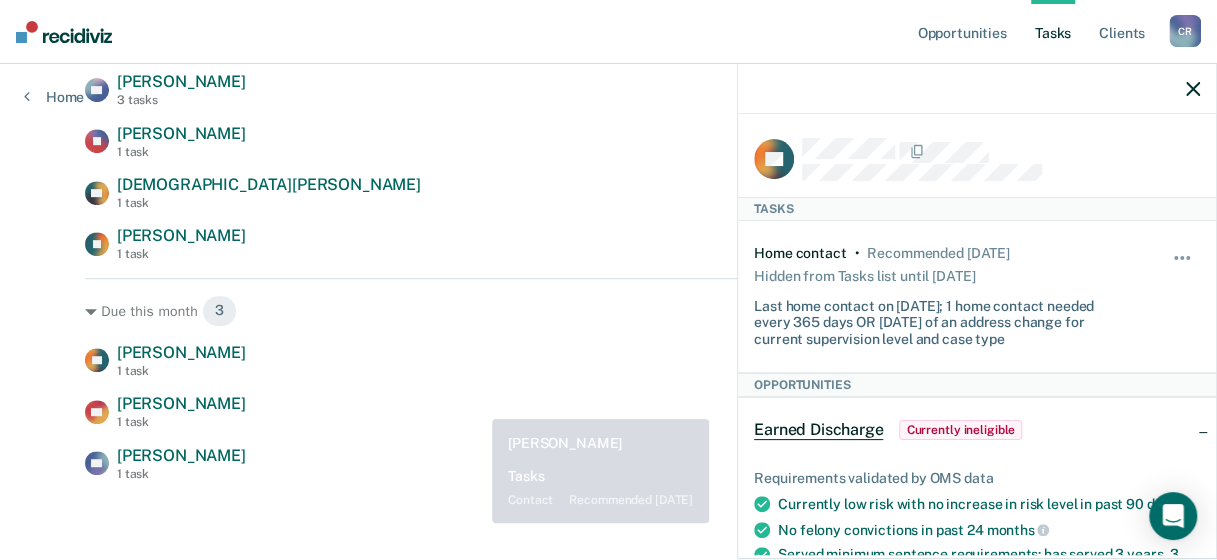 click on "AP [PERSON_NAME] 1 task Contact recommended [DATE]" at bounding box center [608, 411] 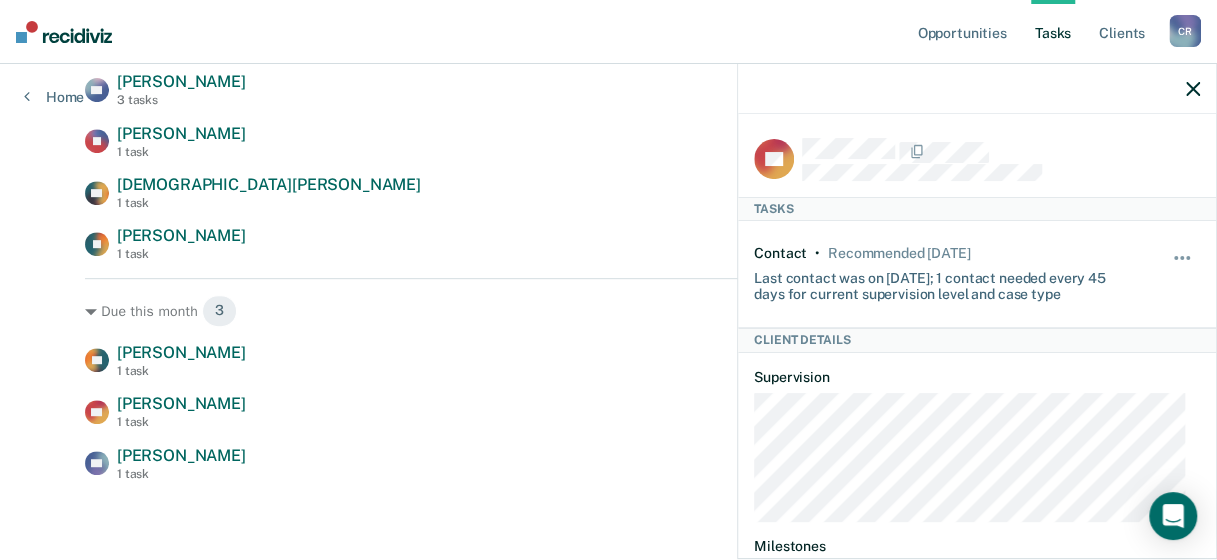 click 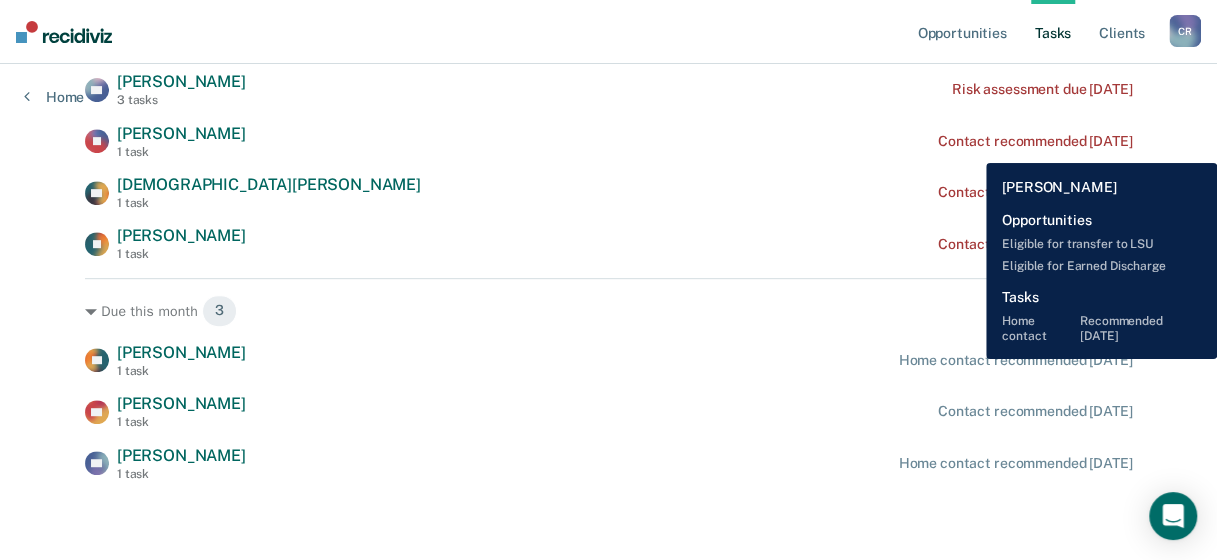click on "Home contact recommended [DATE]" at bounding box center [1015, 360] 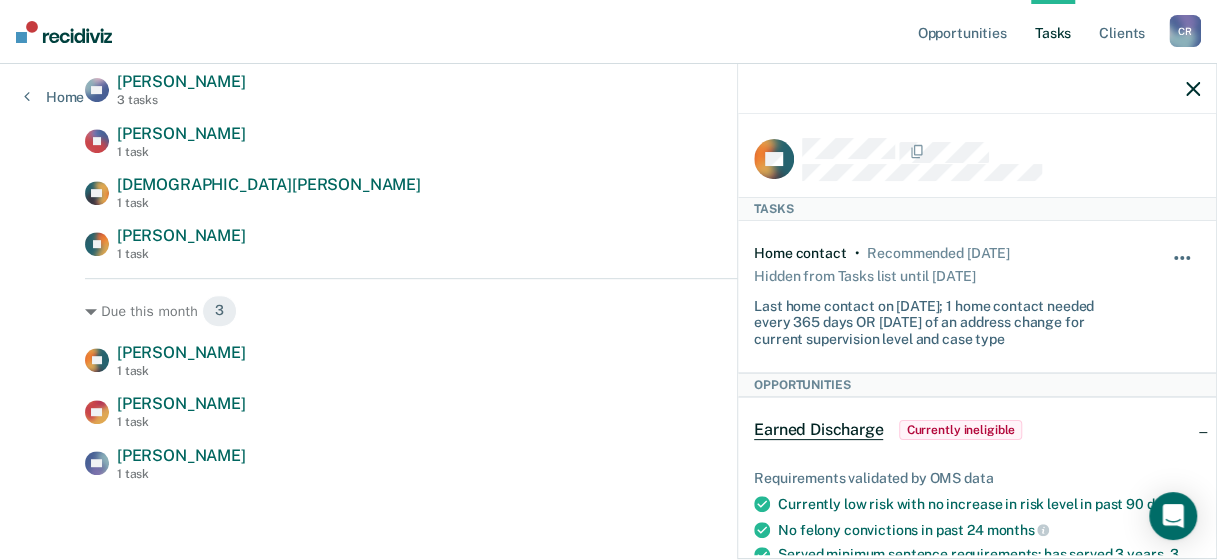 click at bounding box center (1182, 258) 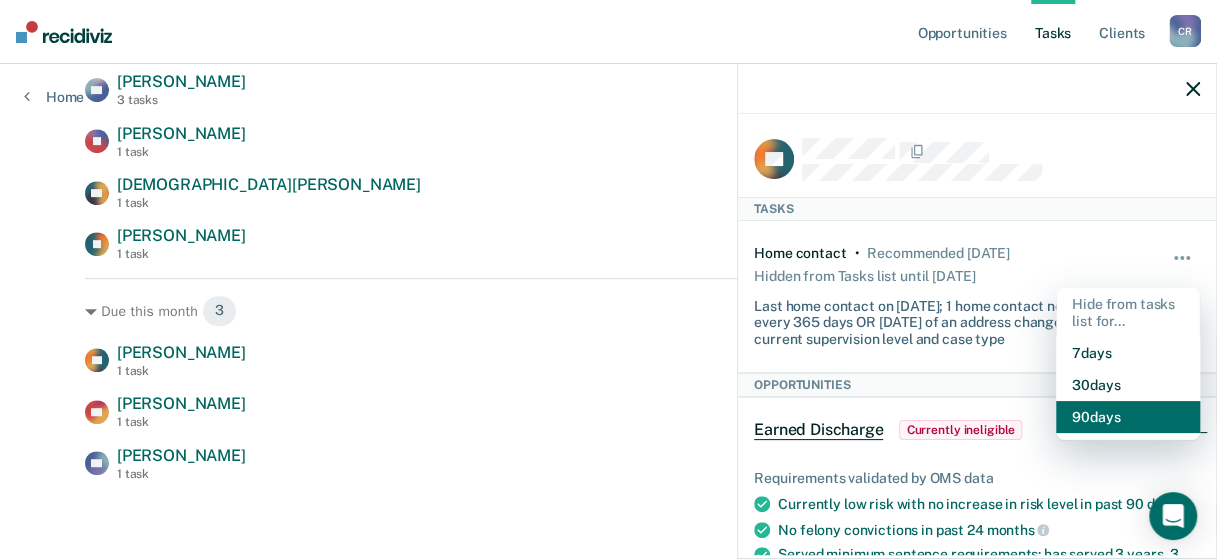 click on "90  days" at bounding box center (1128, 417) 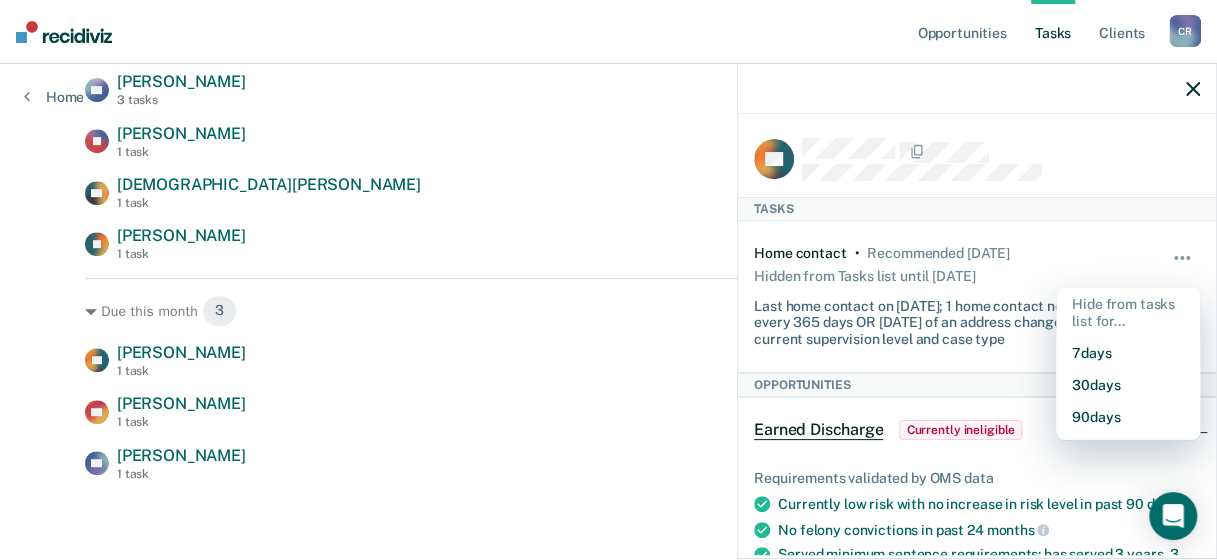 scroll, scrollTop: 298, scrollLeft: 0, axis: vertical 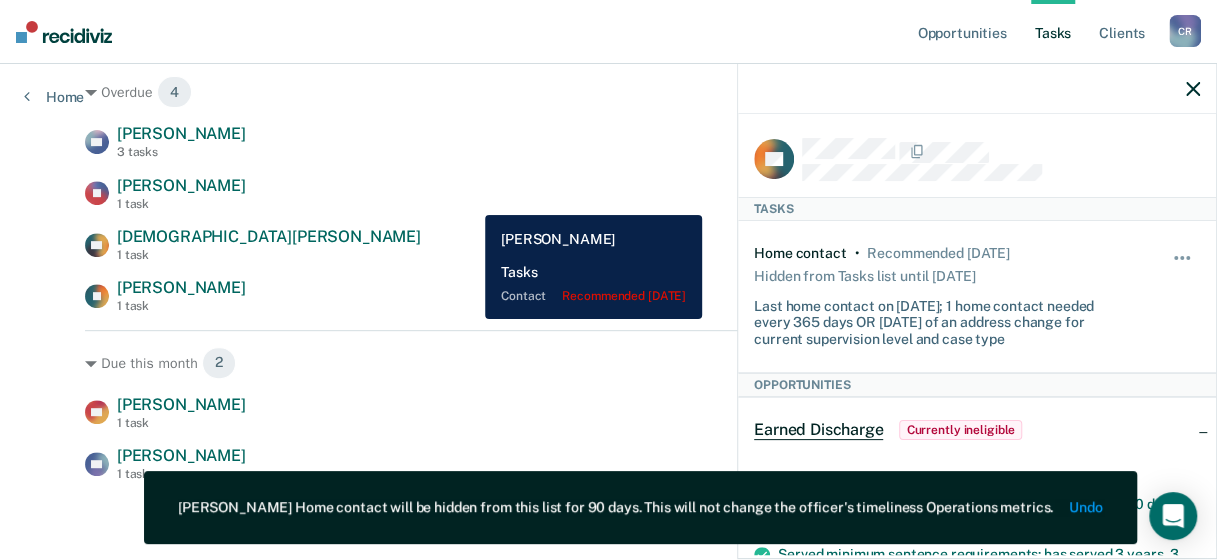 click on "[PERSON_NAME] [PERSON_NAME] 1 task Contact recommended [DATE]" at bounding box center (608, 193) 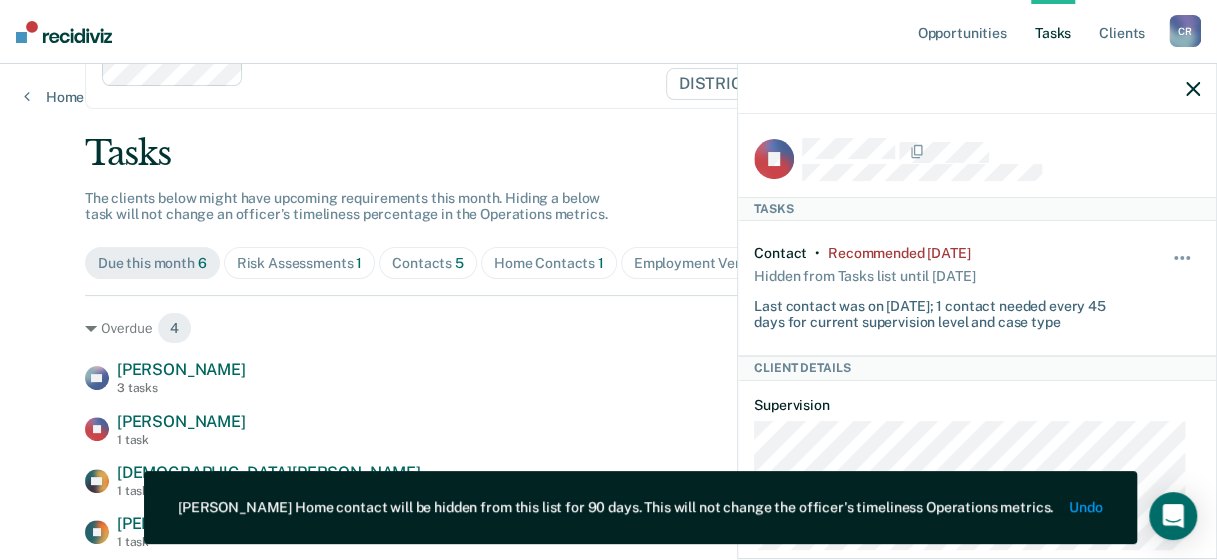 scroll, scrollTop: 0, scrollLeft: 0, axis: both 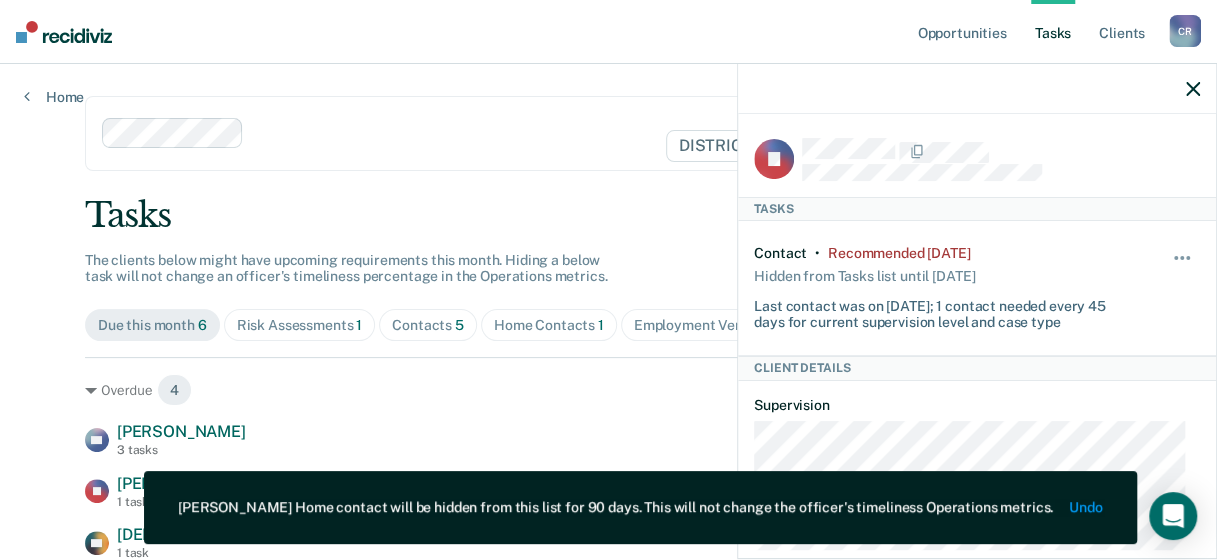 click on "Home Contacts   1" at bounding box center [549, 325] 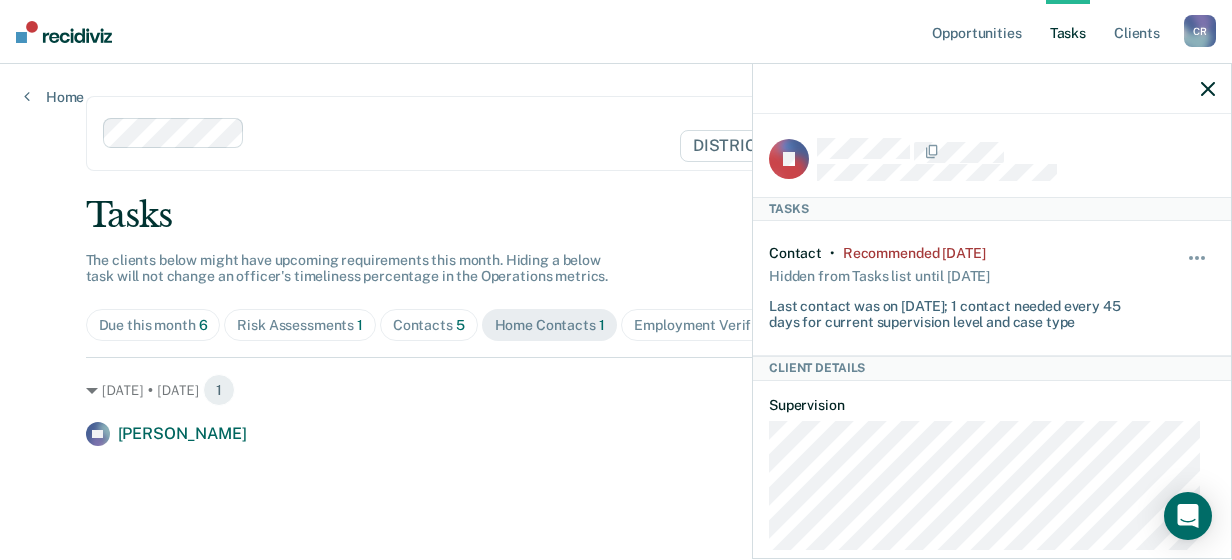 click on "Risk Assessments   1" at bounding box center (300, 325) 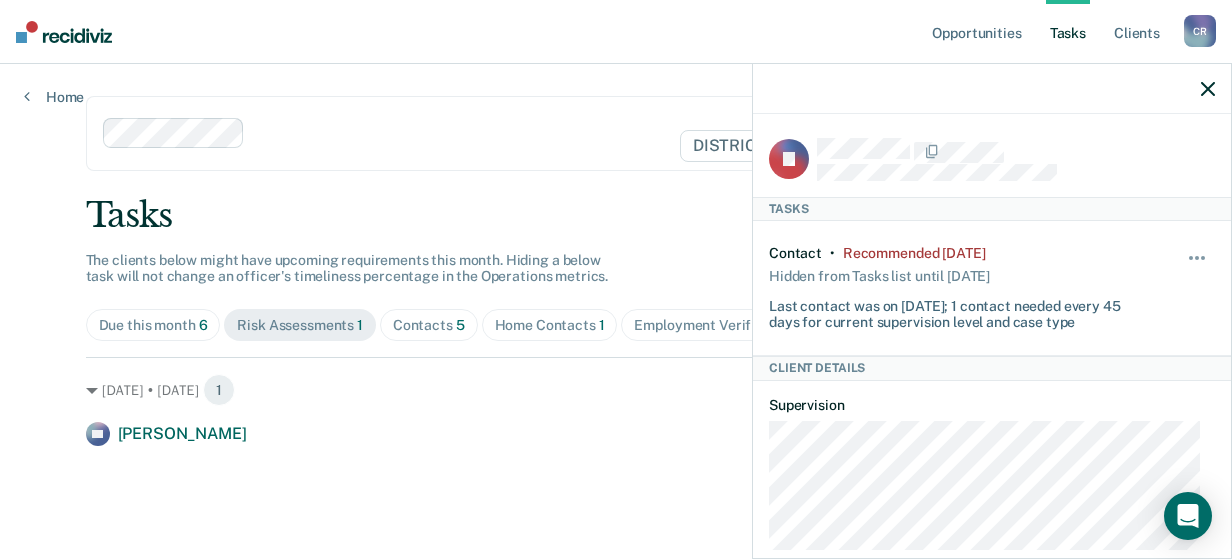 click on "Contacts   5" at bounding box center [429, 325] 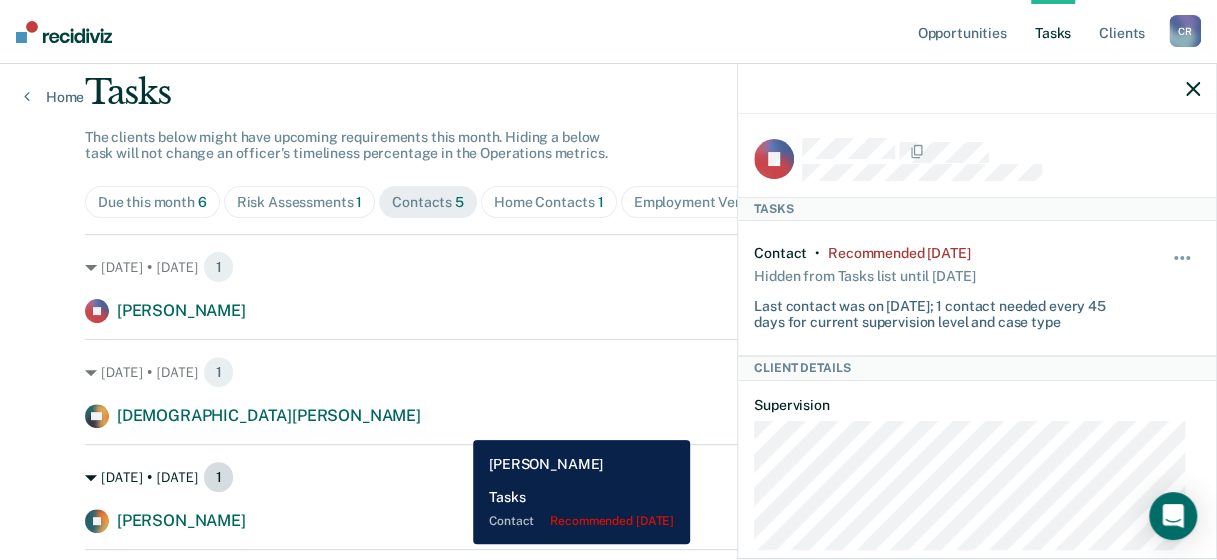 scroll, scrollTop: 200, scrollLeft: 0, axis: vertical 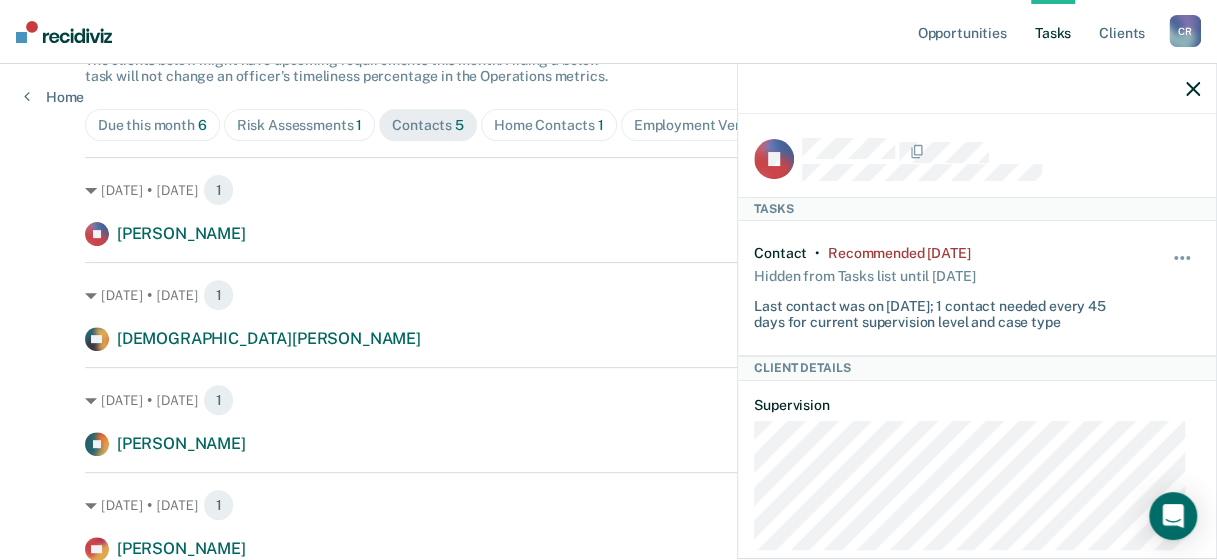 click 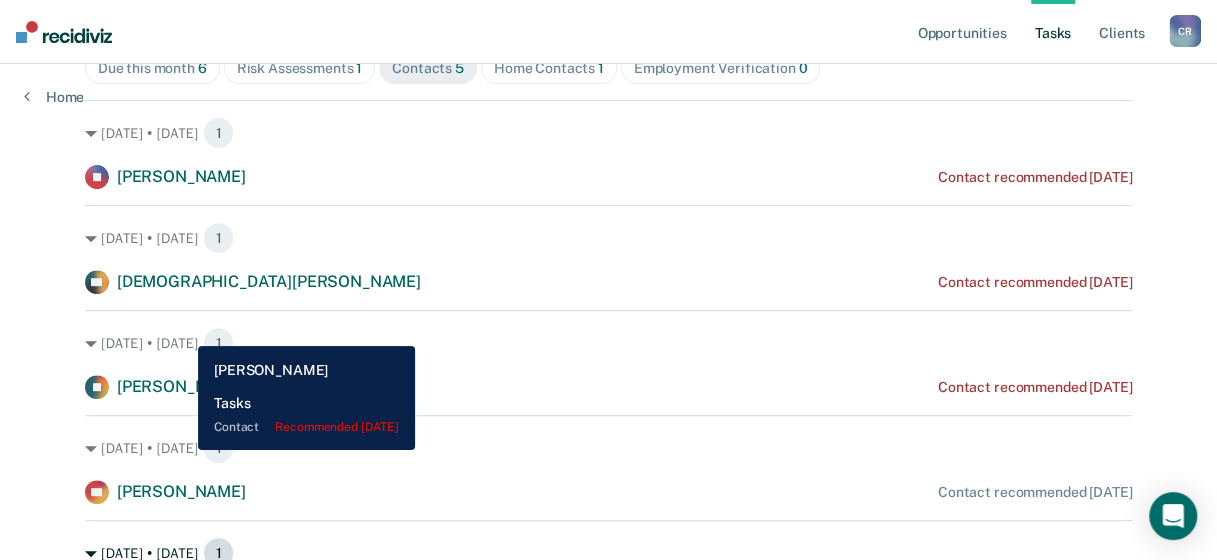 scroll, scrollTop: 385, scrollLeft: 0, axis: vertical 